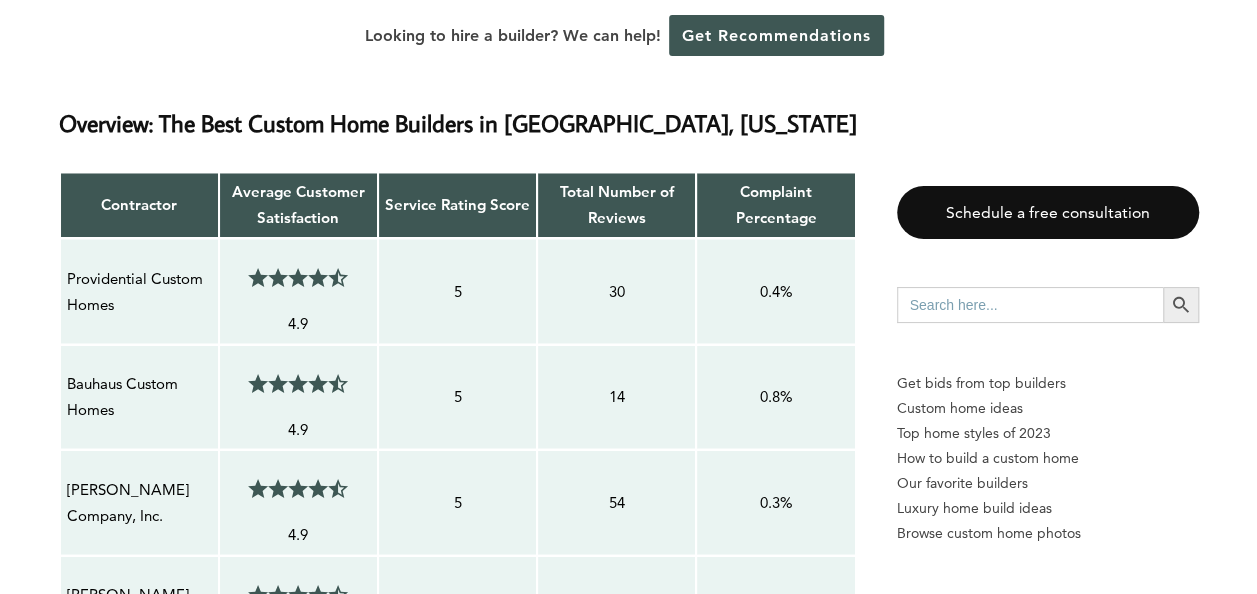 scroll, scrollTop: 1498, scrollLeft: 0, axis: vertical 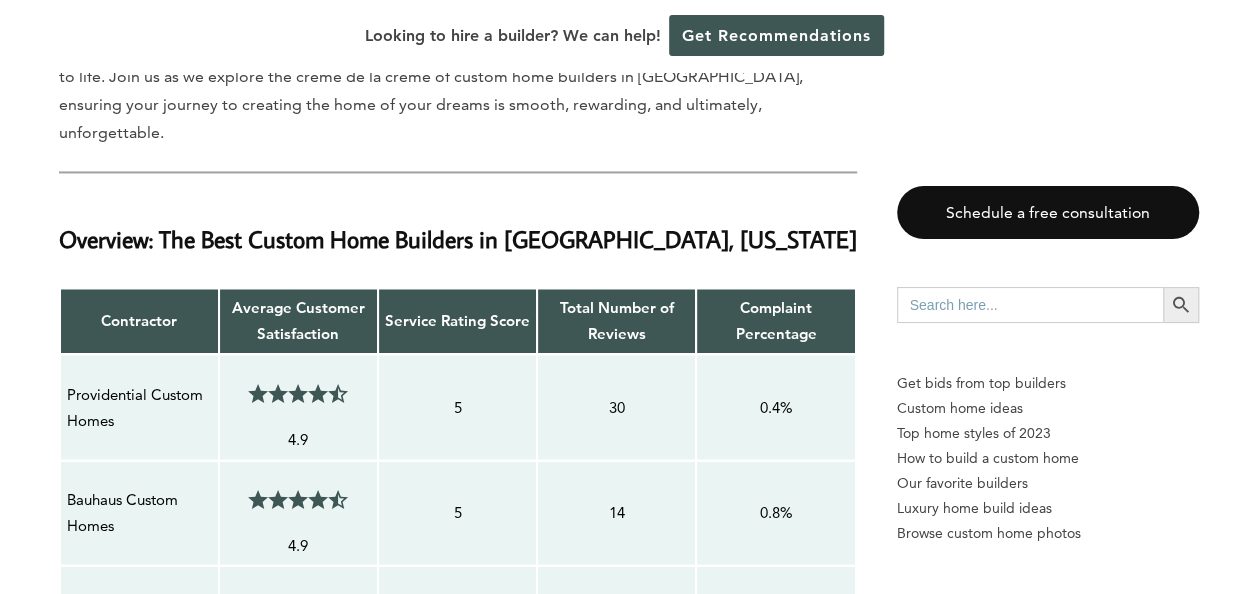 click on "Bauhaus Custom Homes" at bounding box center (139, 512) 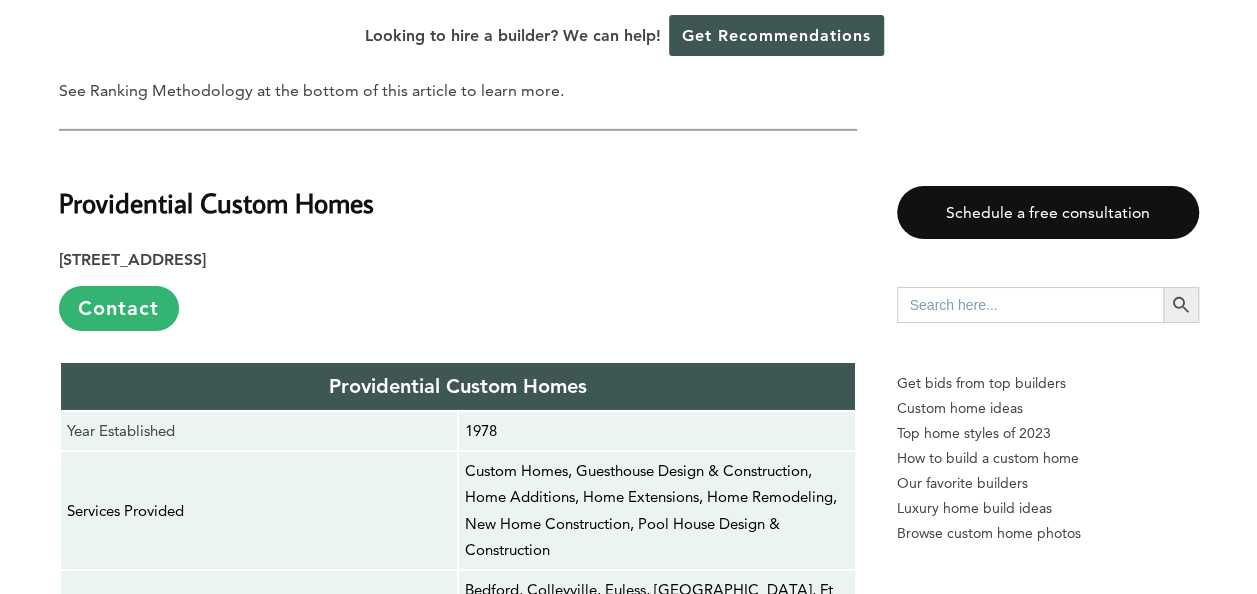scroll, scrollTop: 3198, scrollLeft: 0, axis: vertical 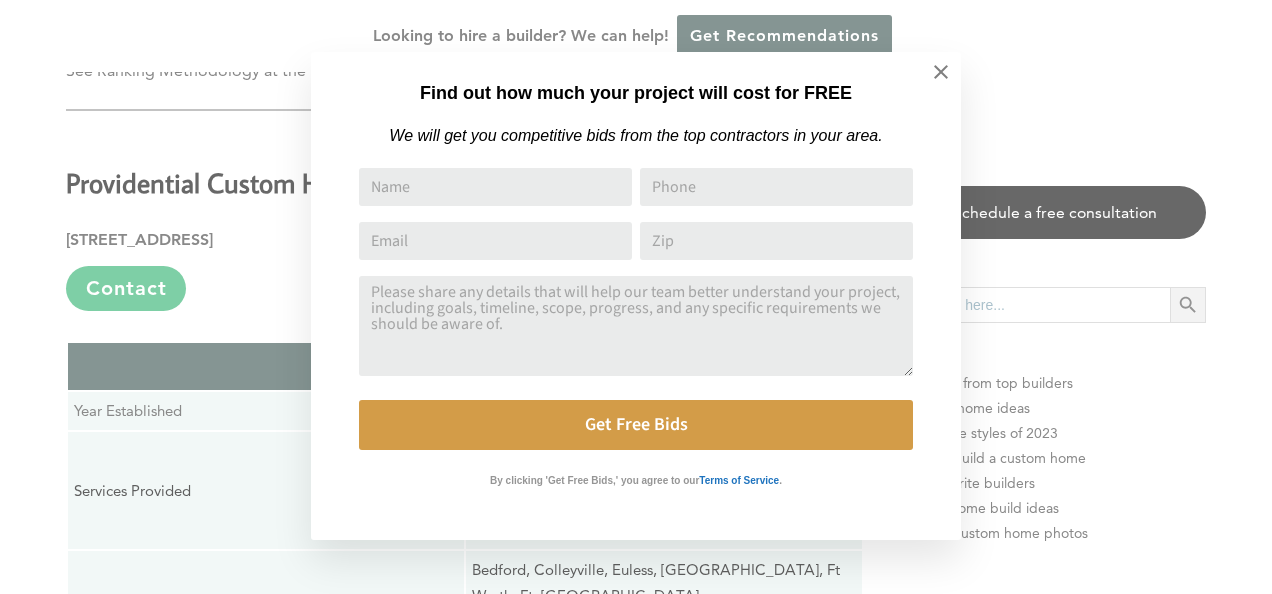 click on "Find out how much your project will cost for FREE We will get you competitive bids from the top contractors in your area. Name Phone Email Address Zip Comment or Message Get Free Bids By clicking 'Get Free Bids,' you agree to our  Terms of Service ." at bounding box center [636, 297] 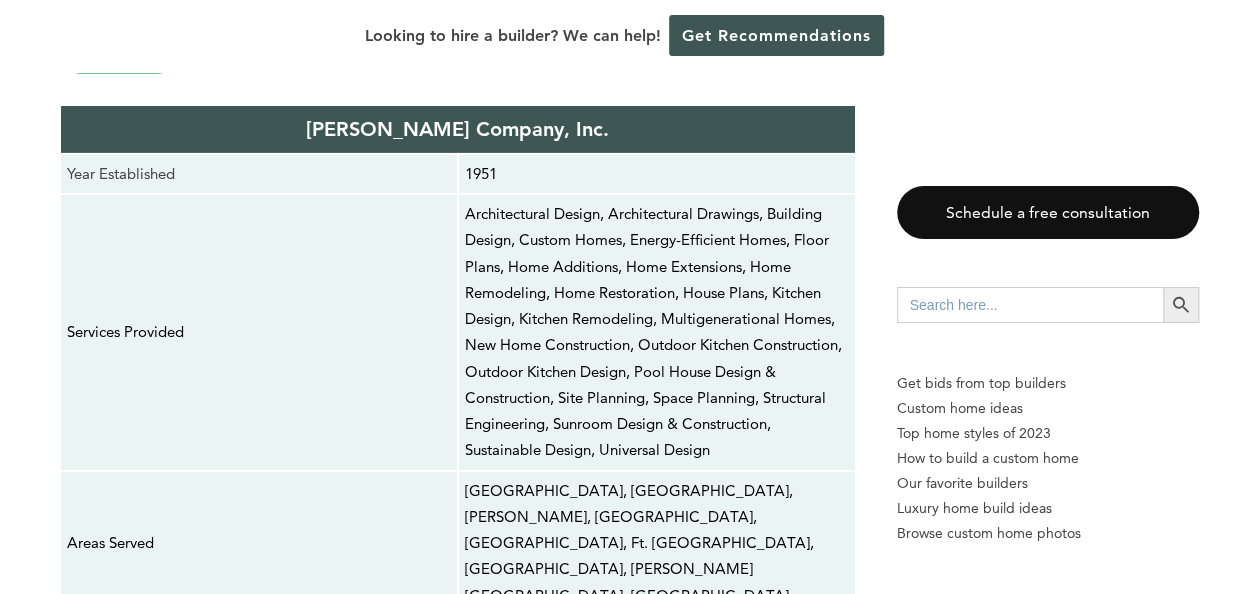scroll, scrollTop: 6998, scrollLeft: 0, axis: vertical 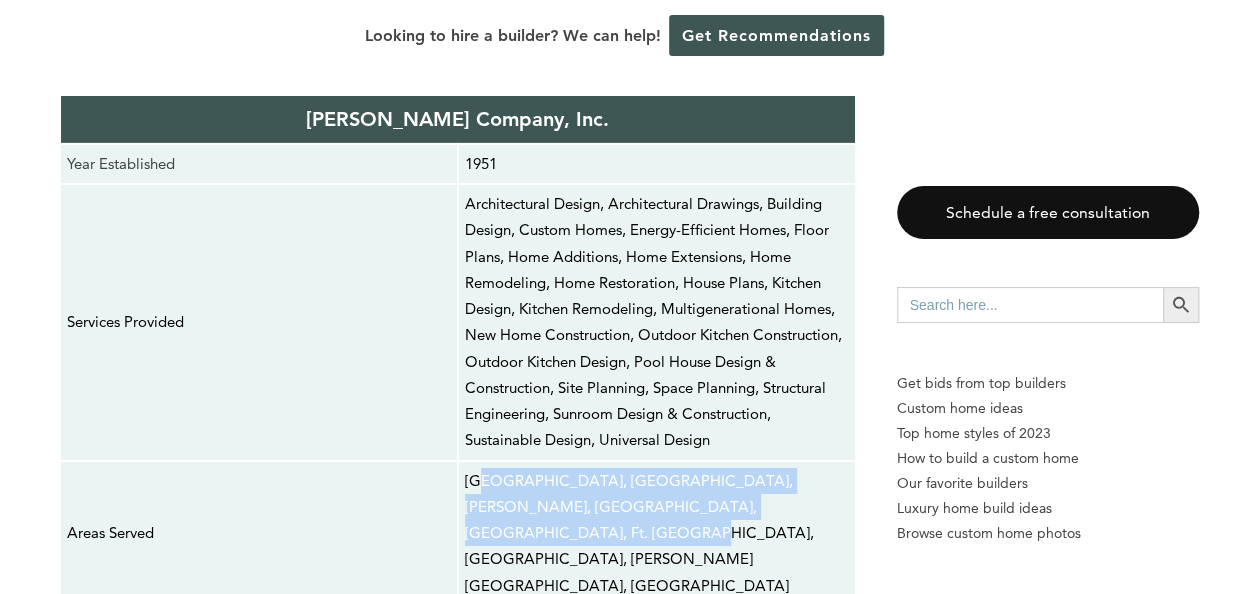 drag, startPoint x: 478, startPoint y: 154, endPoint x: 793, endPoint y: 169, distance: 315.35693 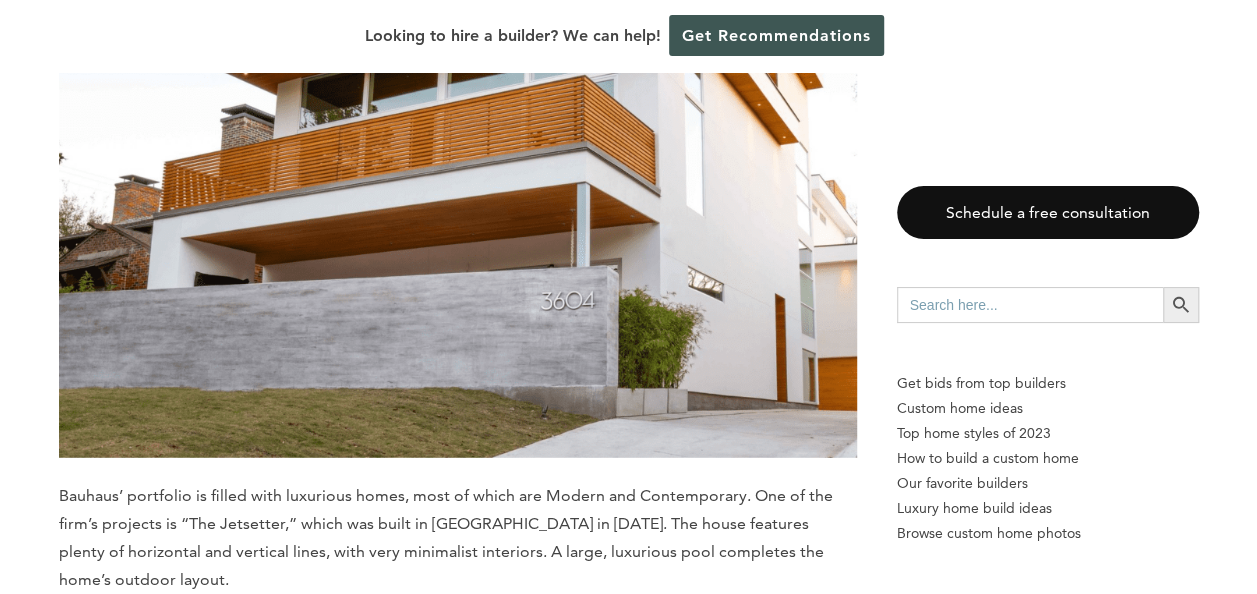 scroll, scrollTop: 6198, scrollLeft: 0, axis: vertical 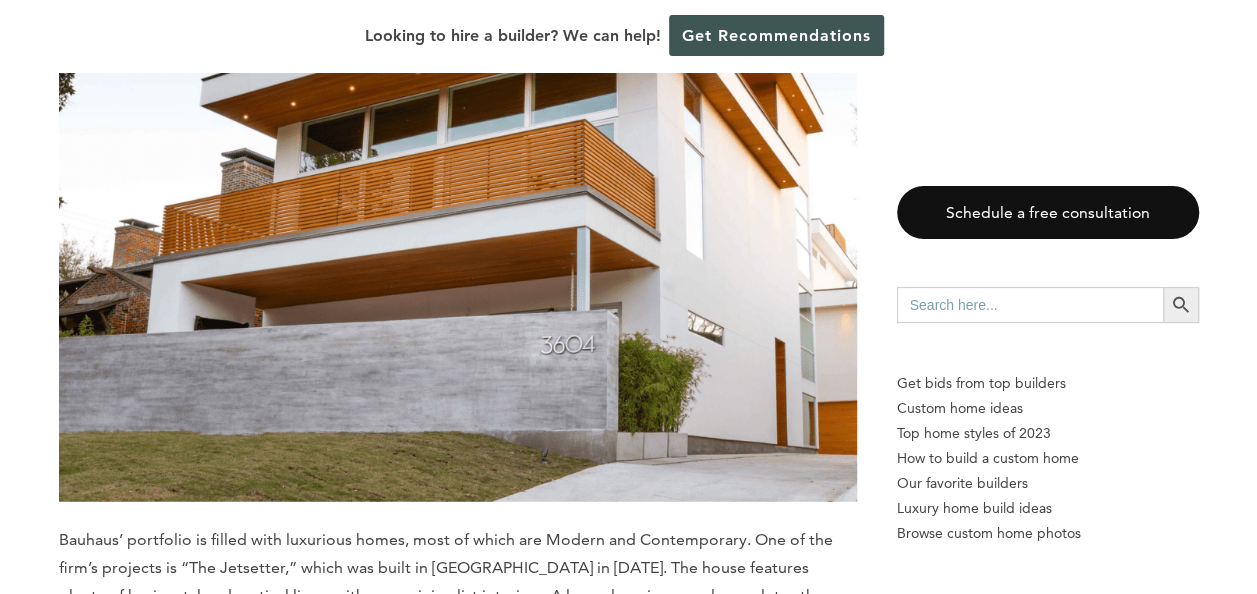 drag, startPoint x: 342, startPoint y: 411, endPoint x: 12, endPoint y: 382, distance: 331.2718 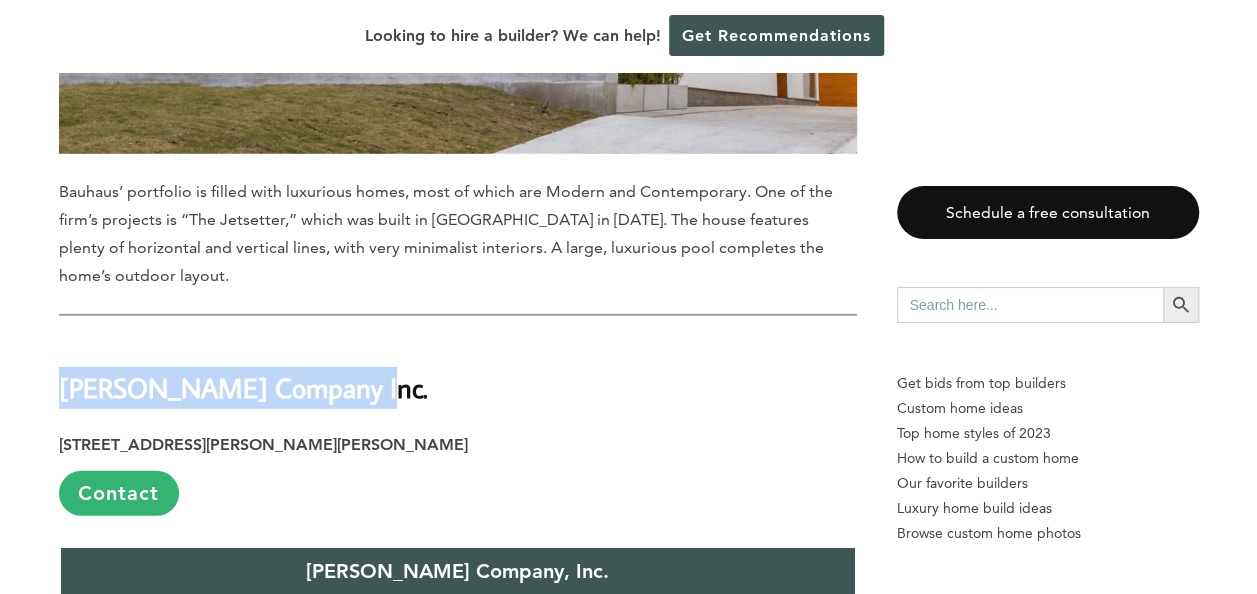 scroll, scrollTop: 6298, scrollLeft: 0, axis: vertical 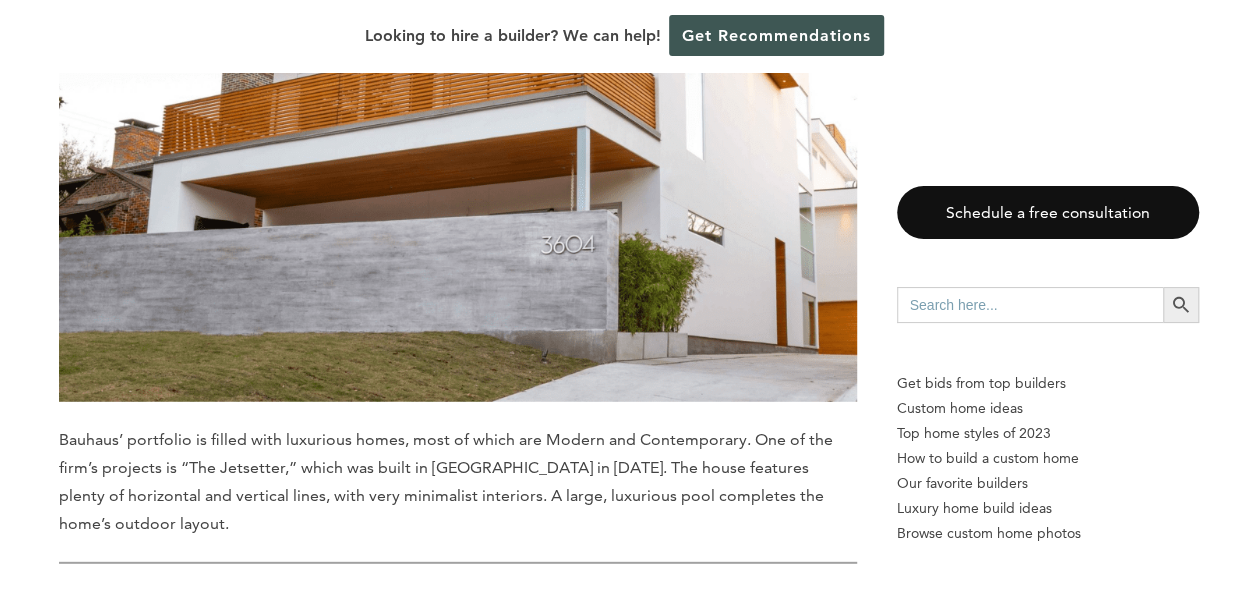 click on "[PERSON_NAME] Company Inc." at bounding box center (243, 635) 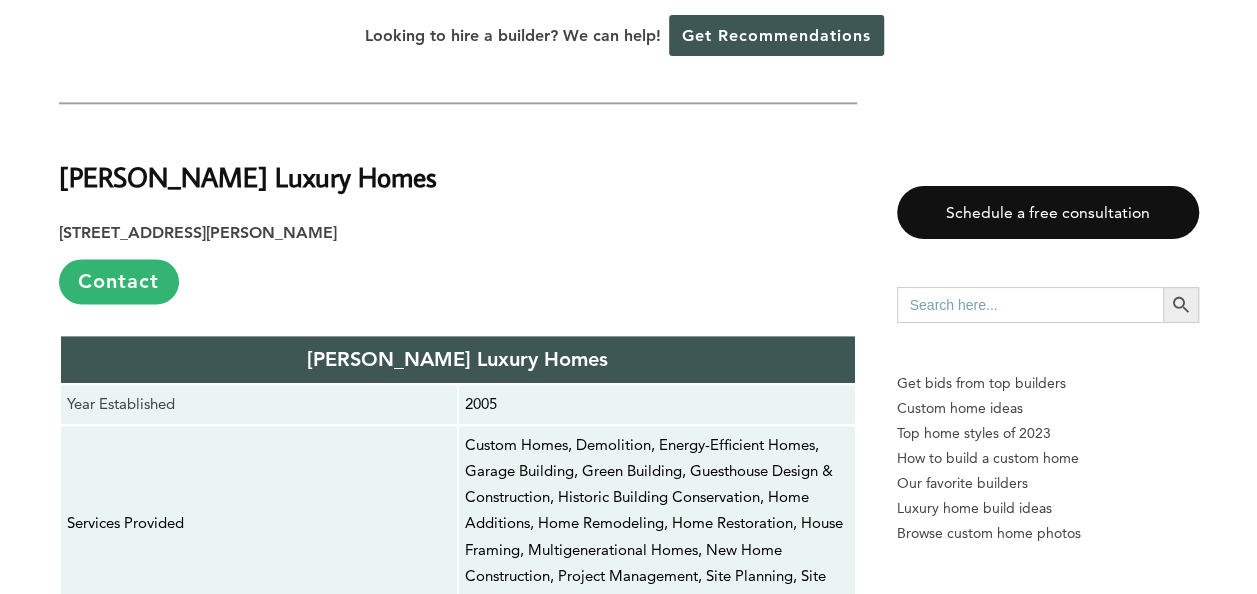 scroll, scrollTop: 8298, scrollLeft: 0, axis: vertical 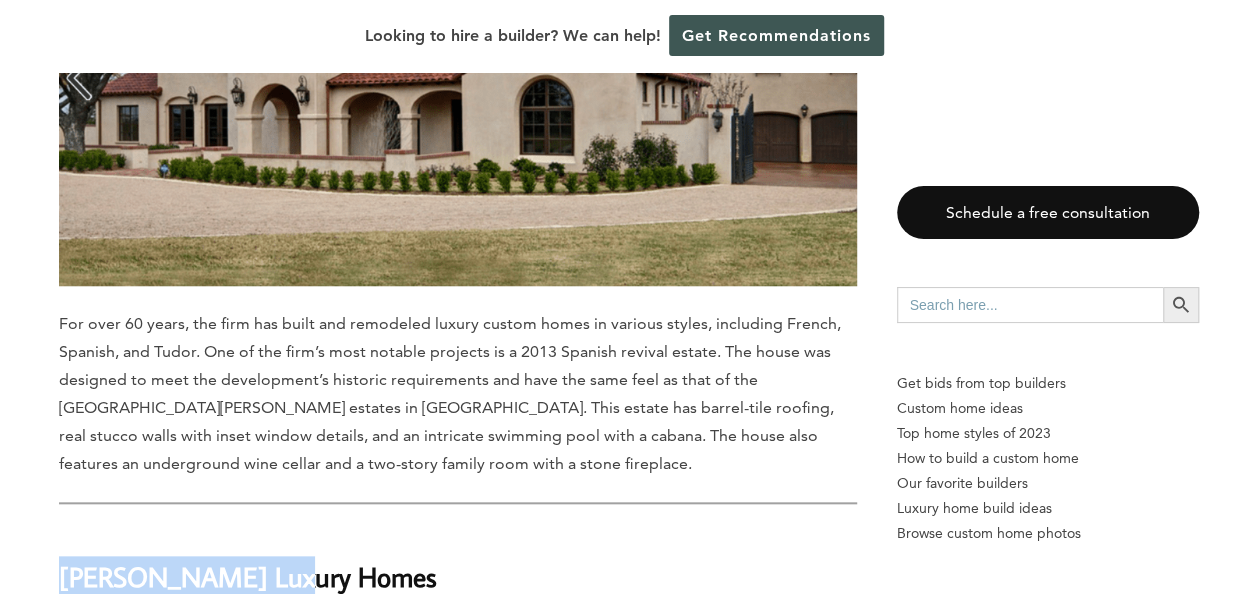 drag, startPoint x: 279, startPoint y: 174, endPoint x: 52, endPoint y: 174, distance: 227 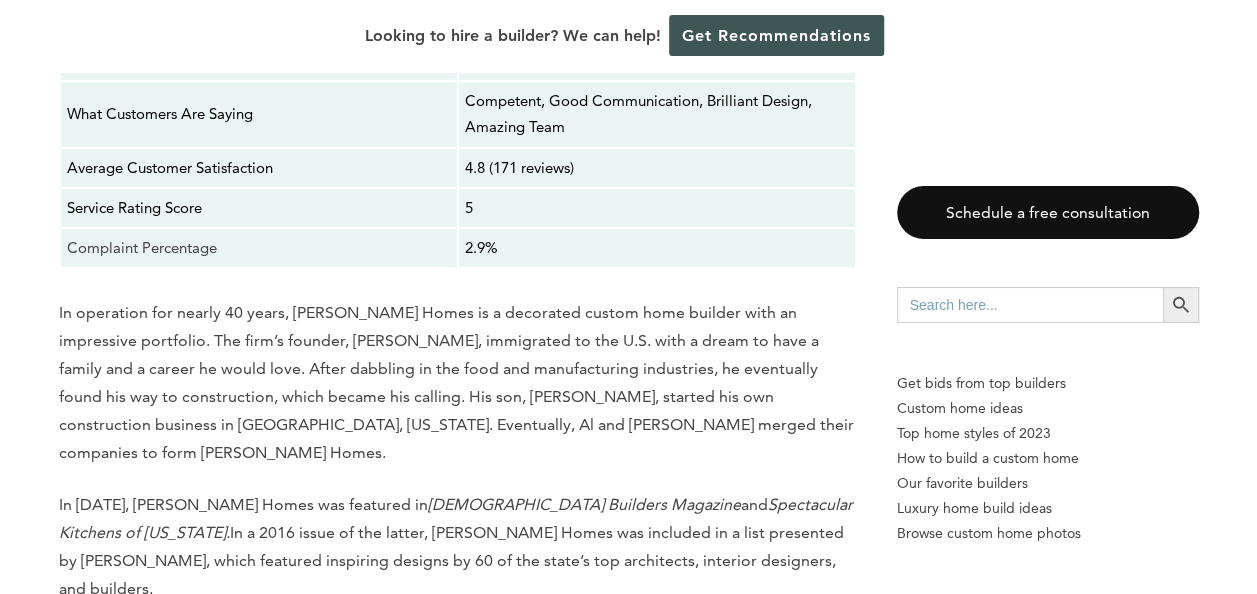 scroll, scrollTop: 16198, scrollLeft: 0, axis: vertical 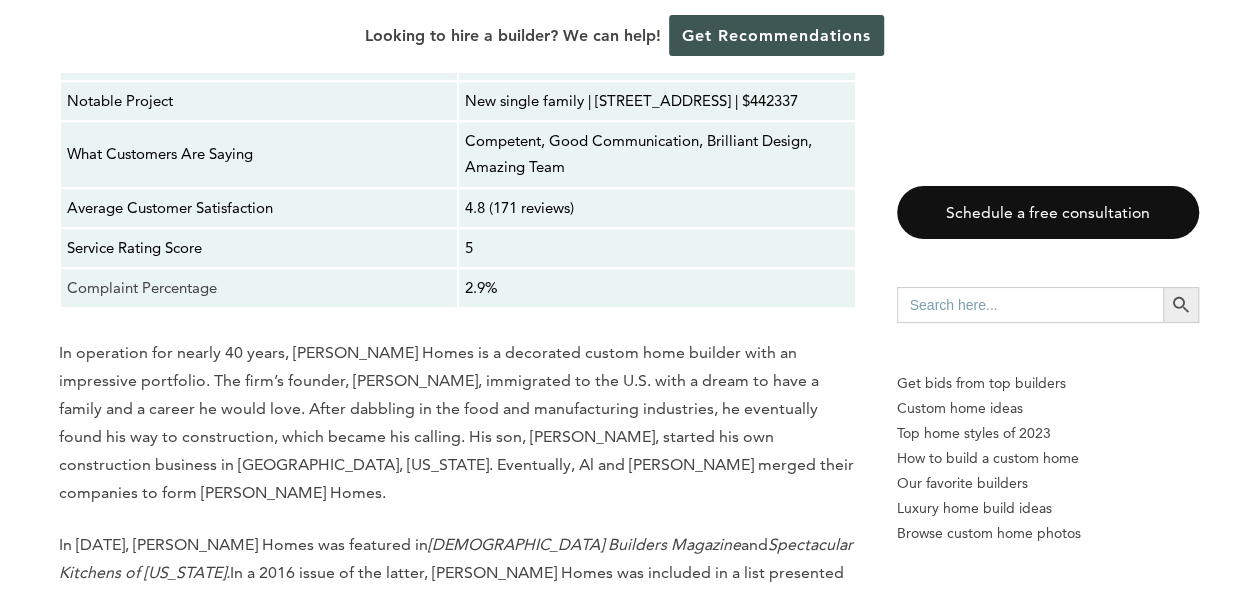 drag, startPoint x: 326, startPoint y: 239, endPoint x: 57, endPoint y: 260, distance: 269.81845 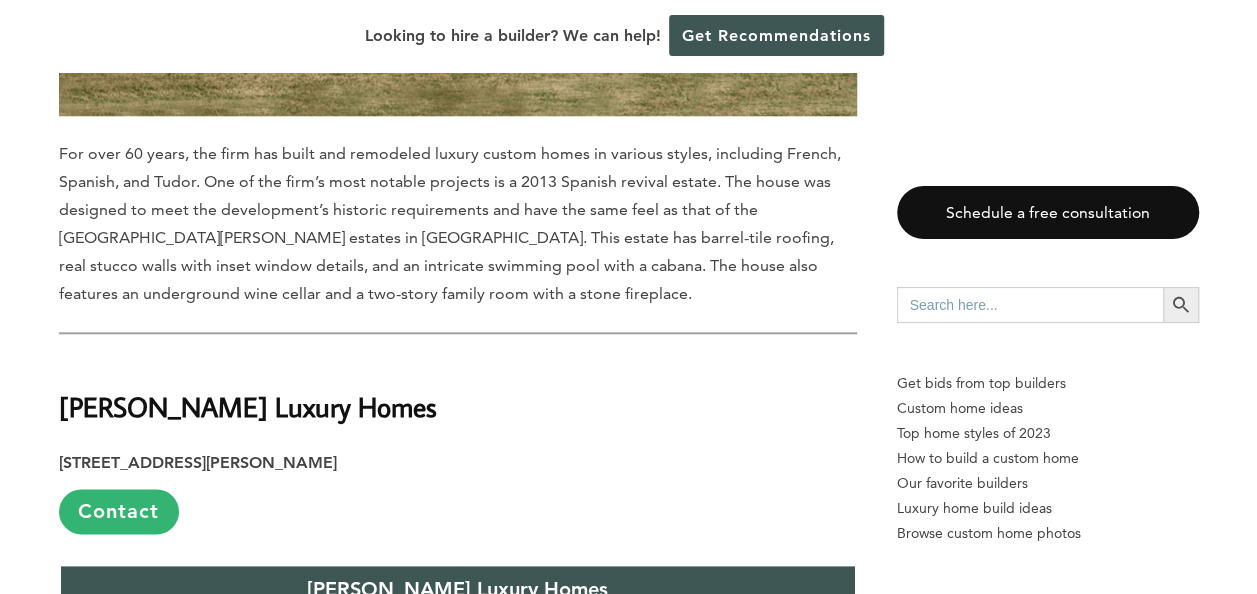 scroll, scrollTop: 8466, scrollLeft: 0, axis: vertical 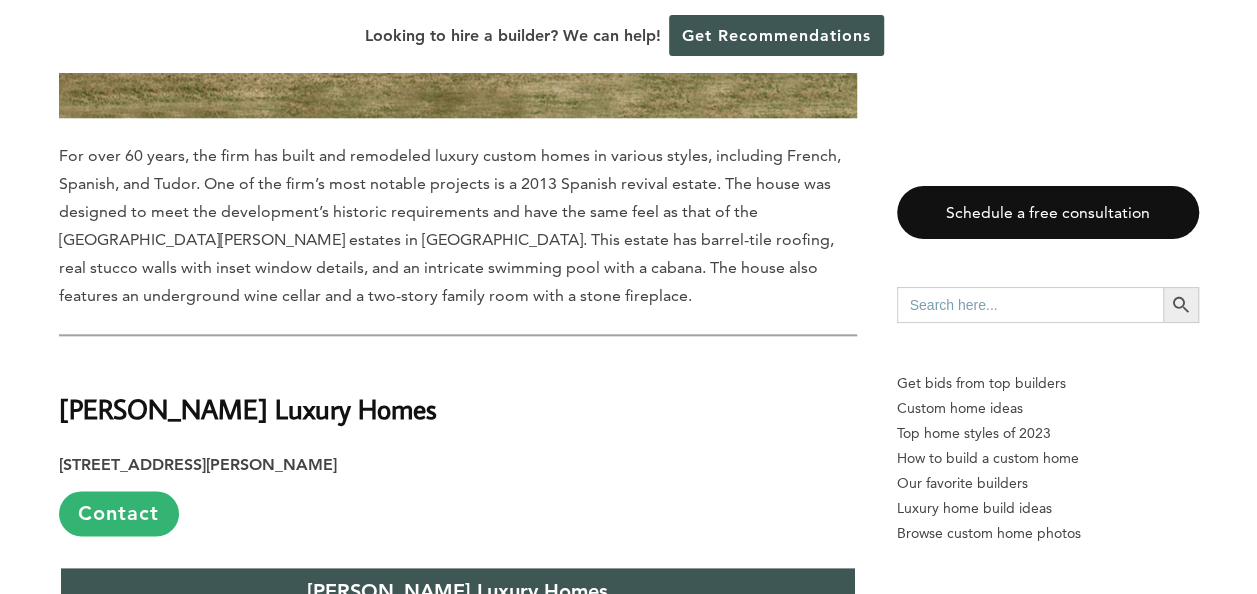 click on "Services Provided" at bounding box center (259, 756) 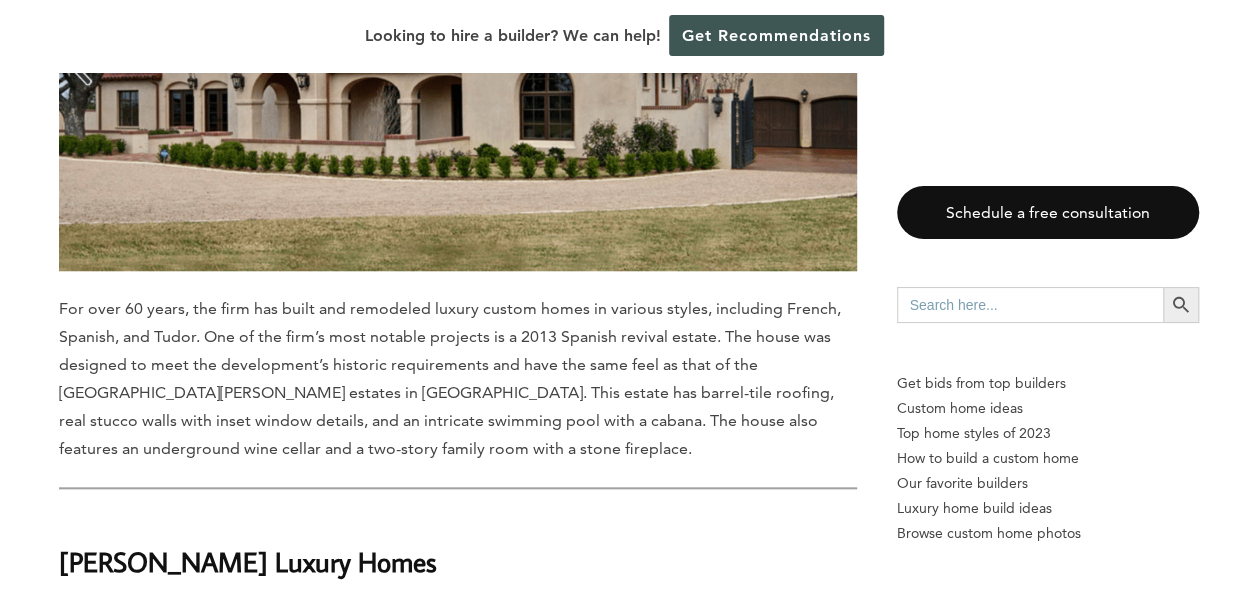 scroll, scrollTop: 8266, scrollLeft: 0, axis: vertical 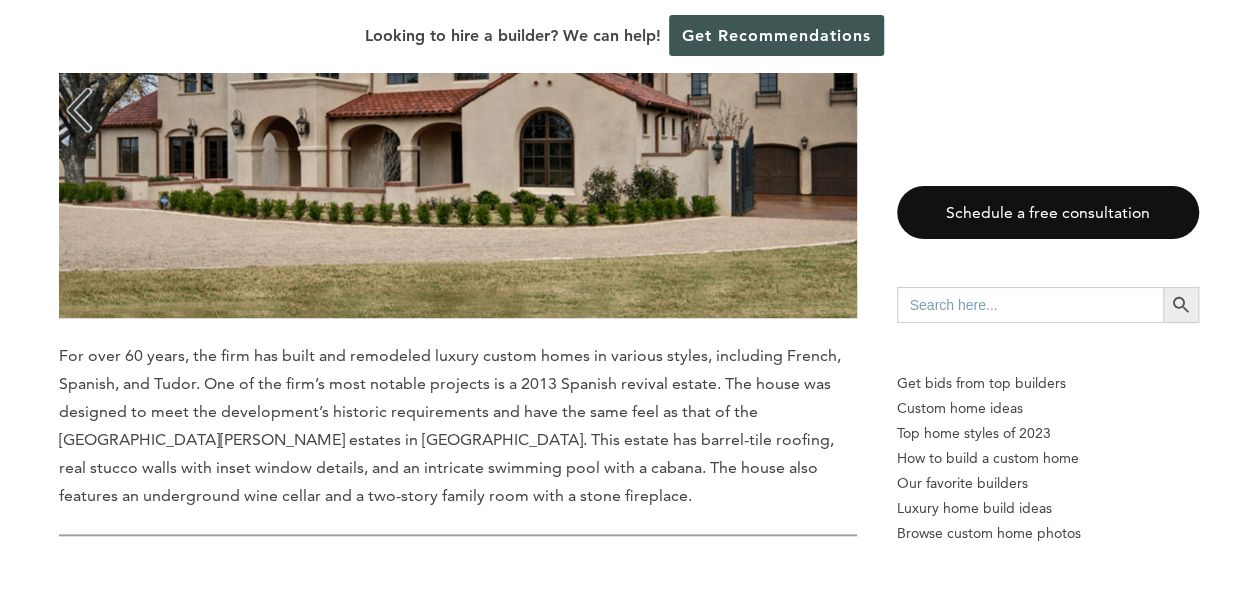 drag, startPoint x: 370, startPoint y: 243, endPoint x: 52, endPoint y: 258, distance: 318.35358 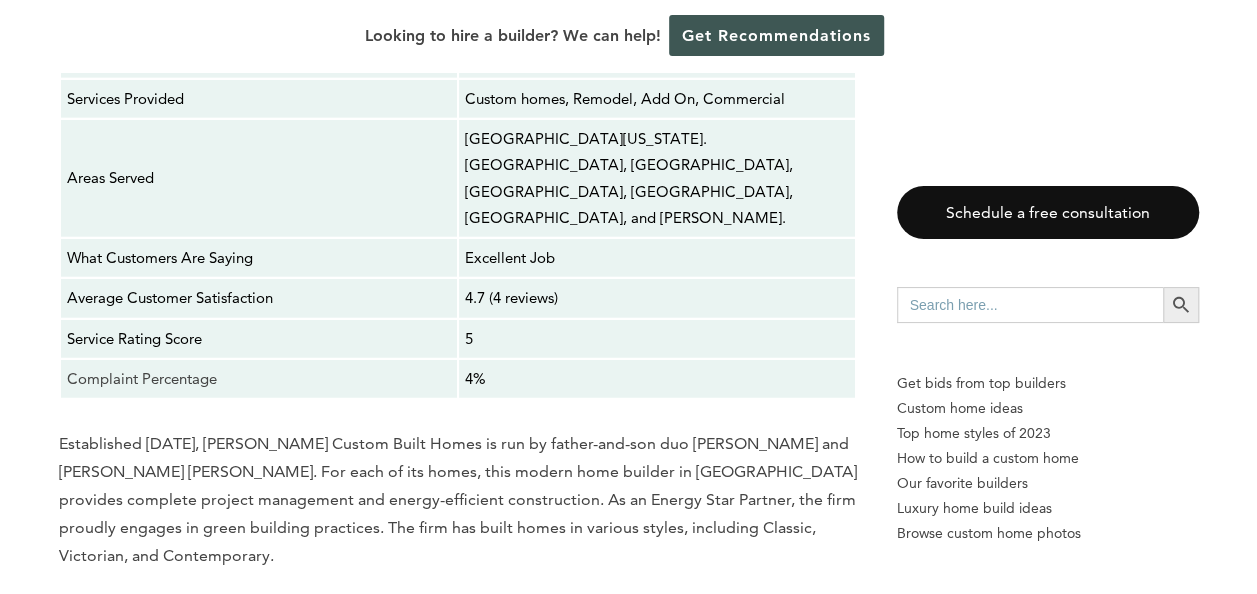scroll, scrollTop: 1641, scrollLeft: 0, axis: vertical 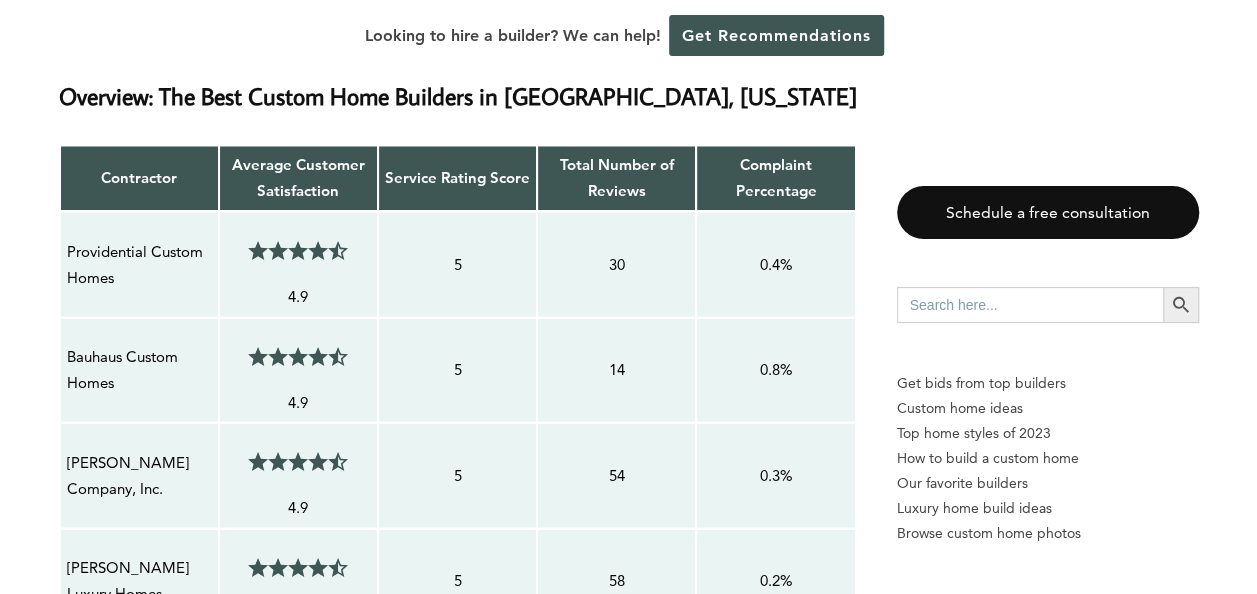 click on "Bauhaus Custom Homes" at bounding box center [139, 369] 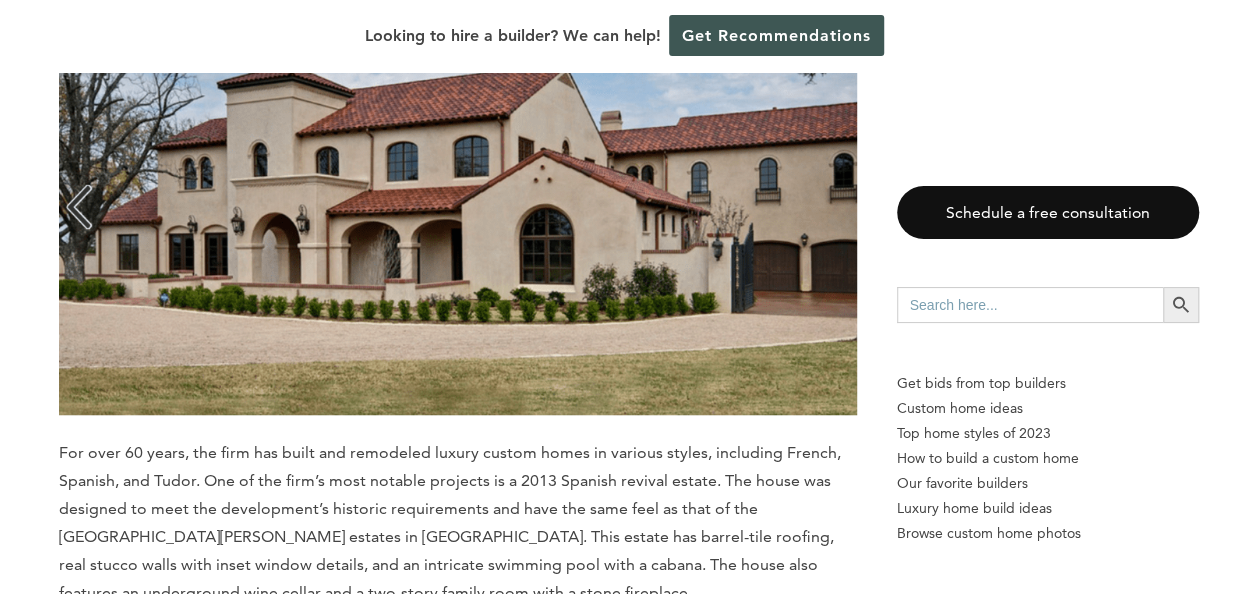scroll, scrollTop: 8166, scrollLeft: 0, axis: vertical 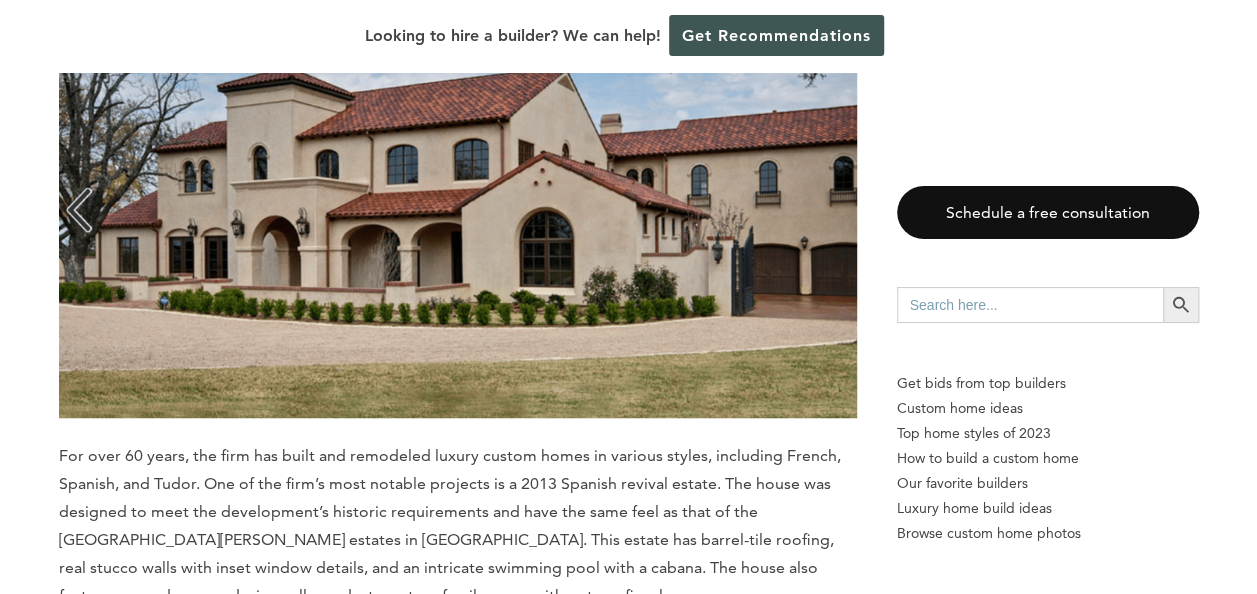 click on "Contact" at bounding box center (119, 813) 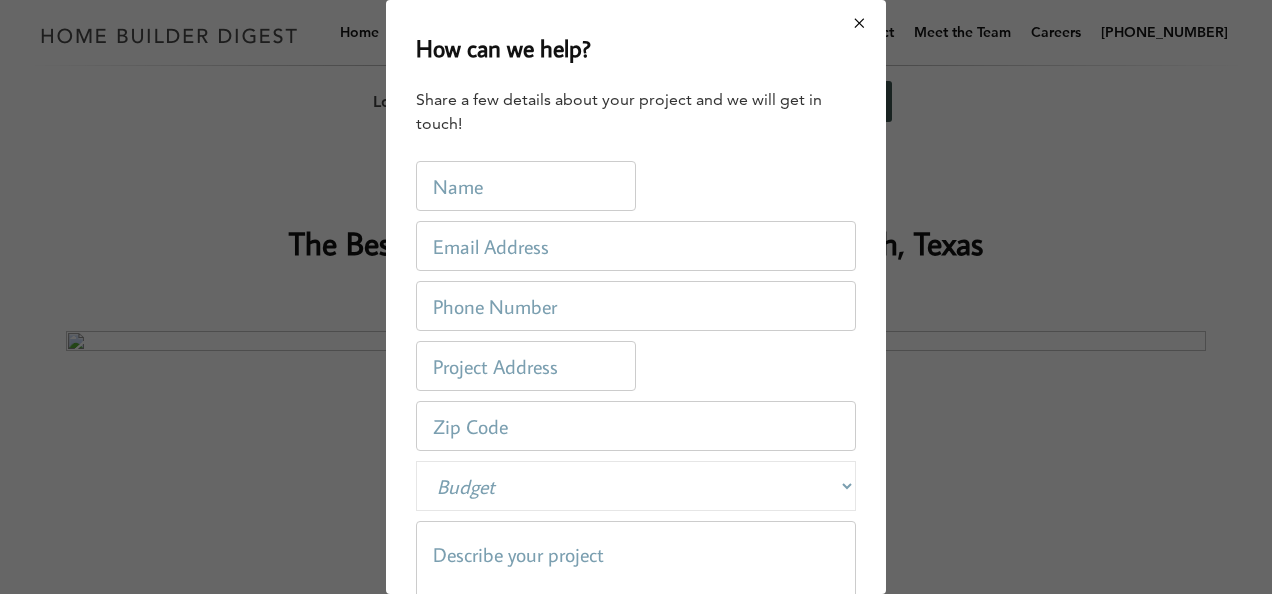 click on "How can we help?                                                   Share a few details about your project and we will get in touch!                                        Name:                                                         Email:                                                       Phone:                                                     Address:                                                     Zip code:                                                     Budget:                             Budget                Less than $100,000                $100,000-$250,000                $250,000-$500,000                $500,000-$1 Million                More than $1 Million                Need guidance                                                     Description:                                                     Get Started                             By submitting the form, you agree to our  Terms of Service .                        this pro" at bounding box center [636, 297] 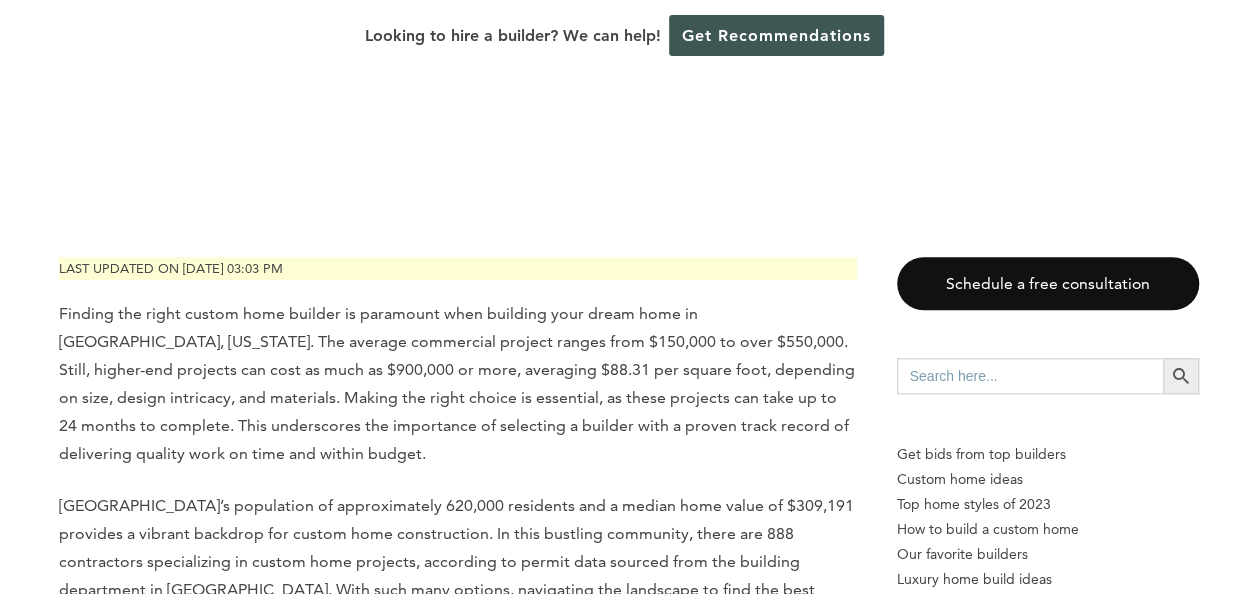 scroll, scrollTop: 800, scrollLeft: 0, axis: vertical 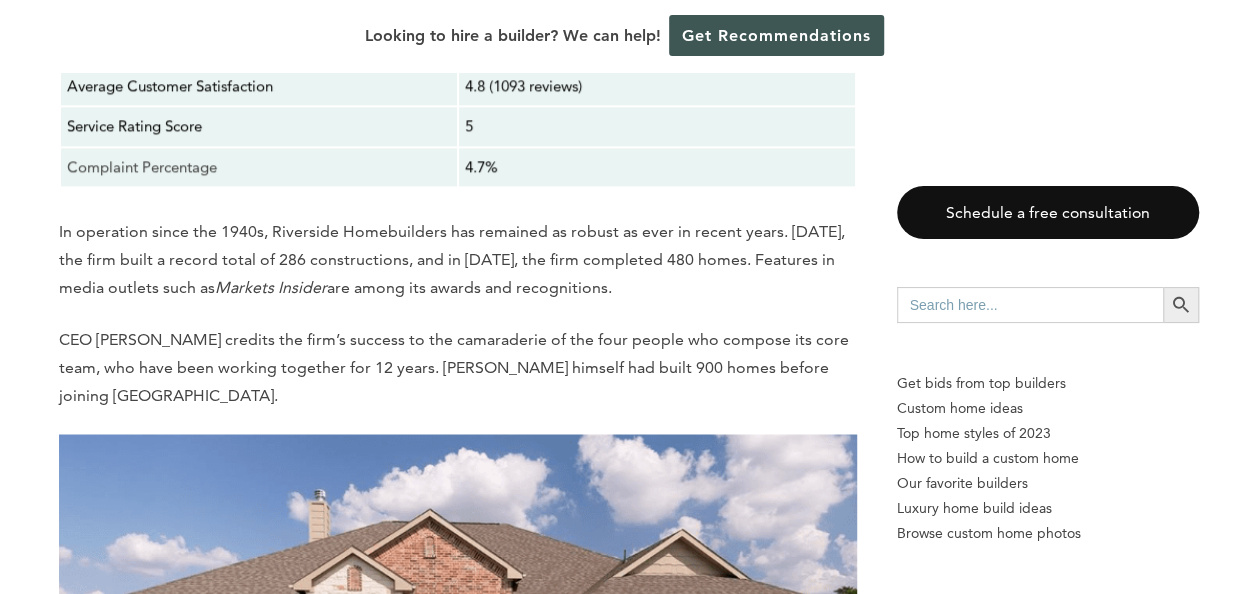 click on "1717 Buckingham Dr., Keller, TX 76262    Contact" at bounding box center (458, 1130) 